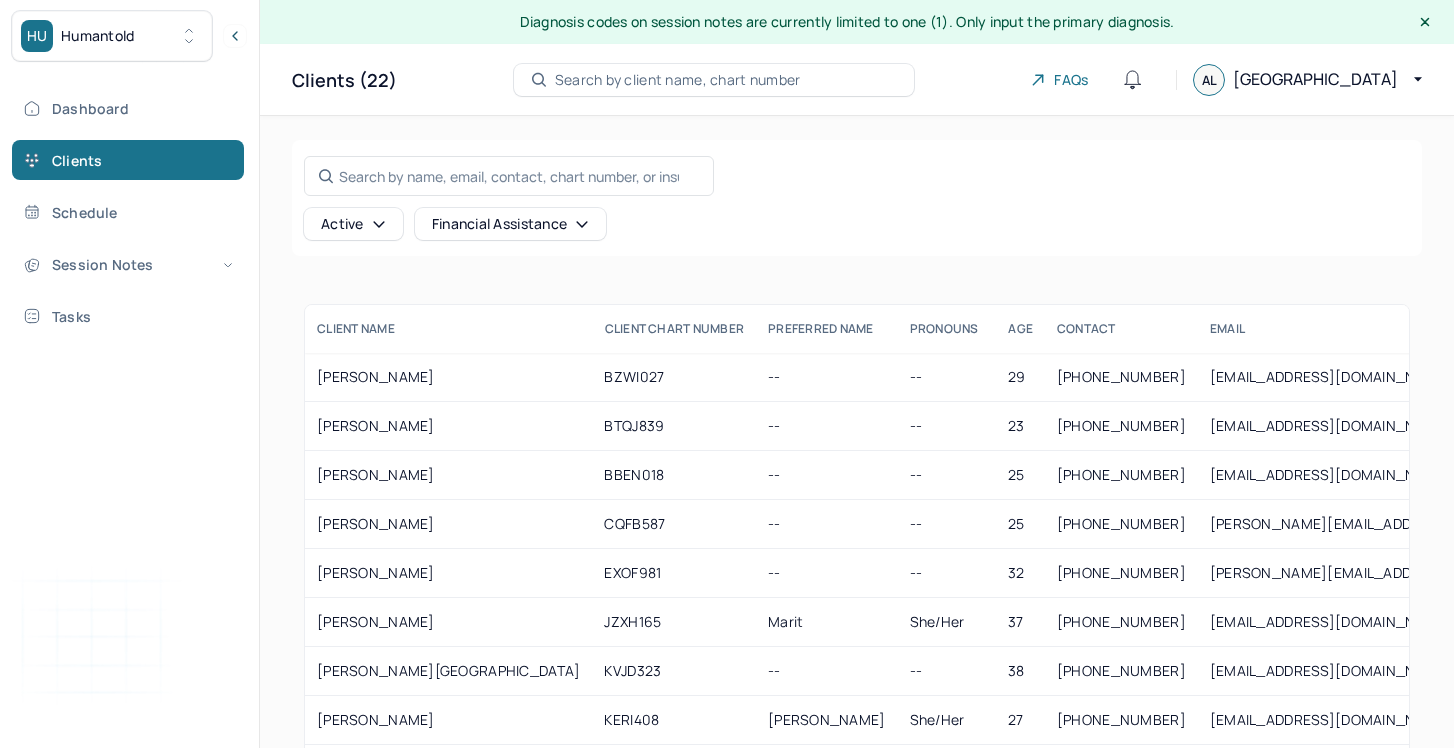 scroll, scrollTop: 194, scrollLeft: 0, axis: vertical 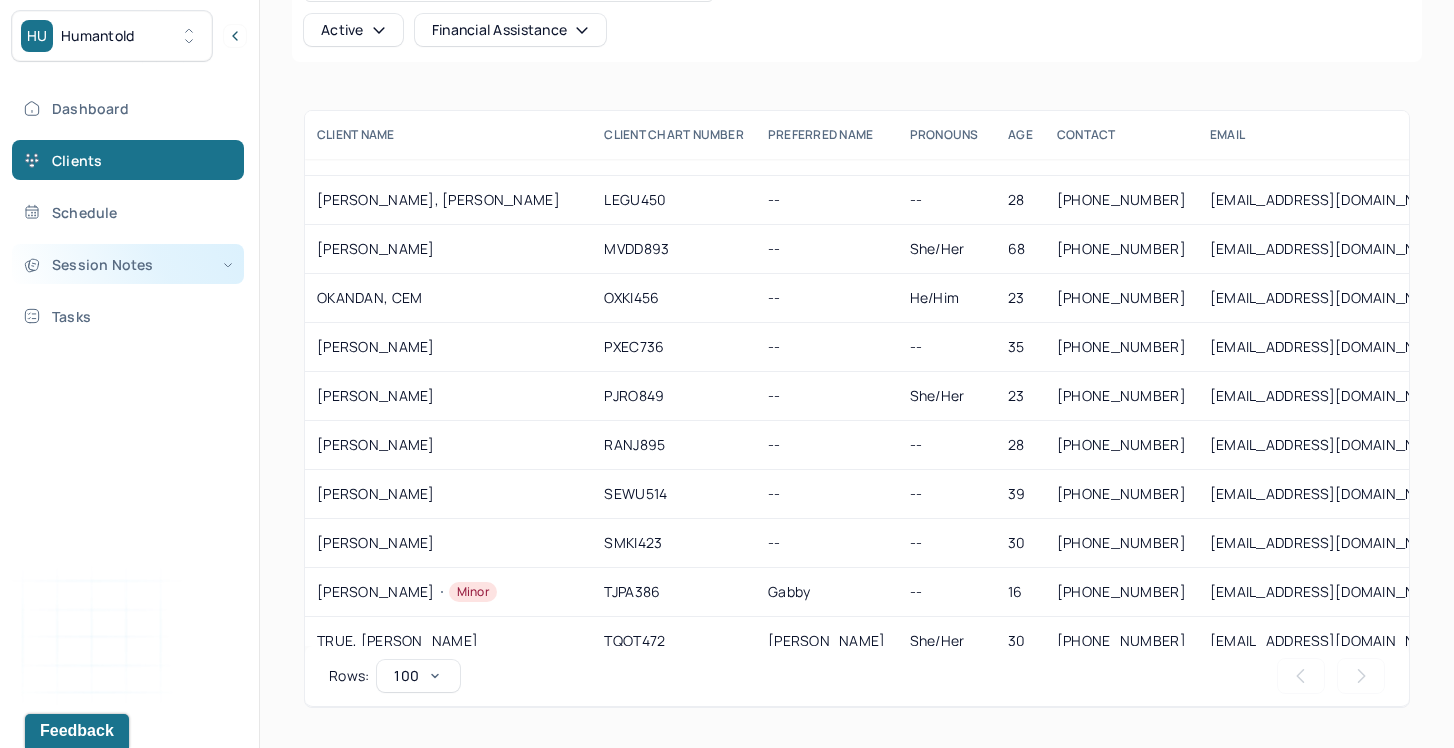 click on "Session Notes" at bounding box center [128, 264] 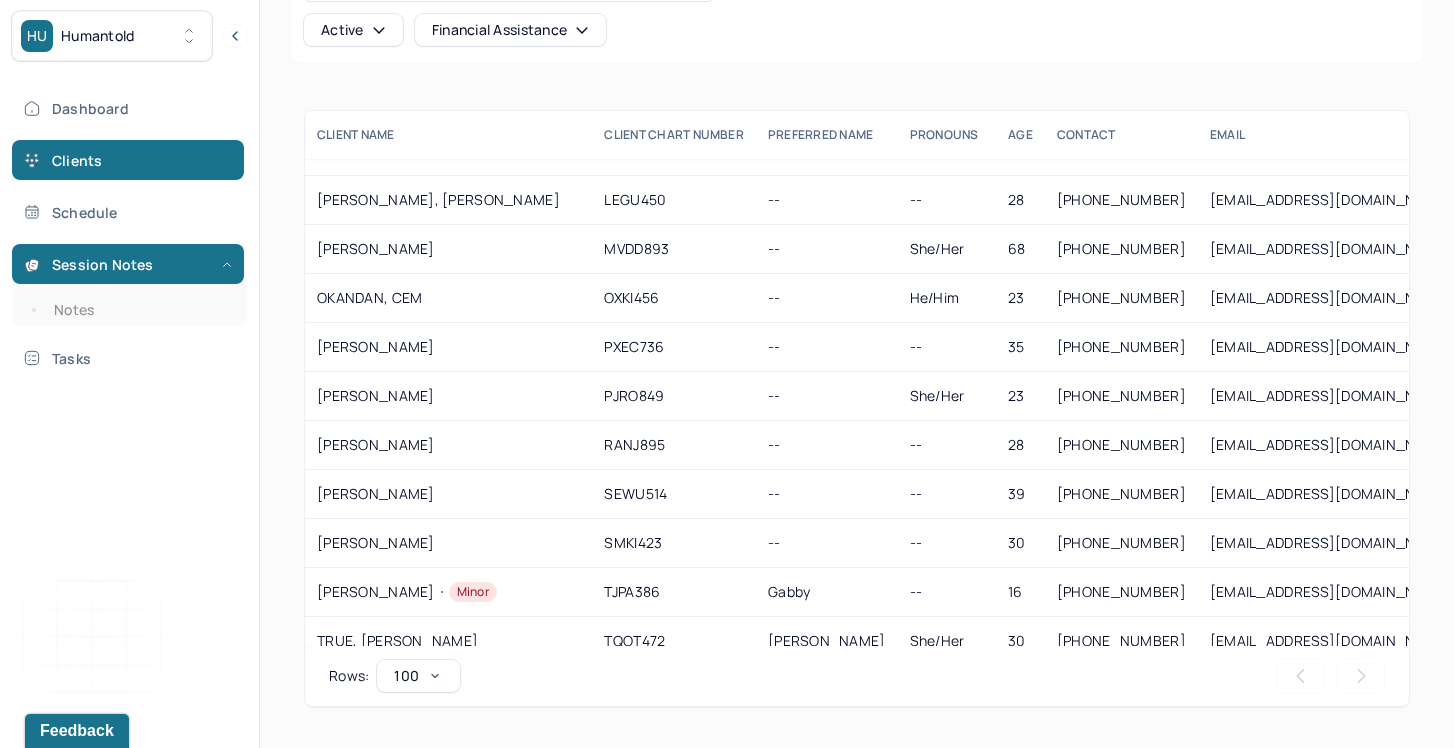 click on "Session Notes Notes" at bounding box center [129, 285] 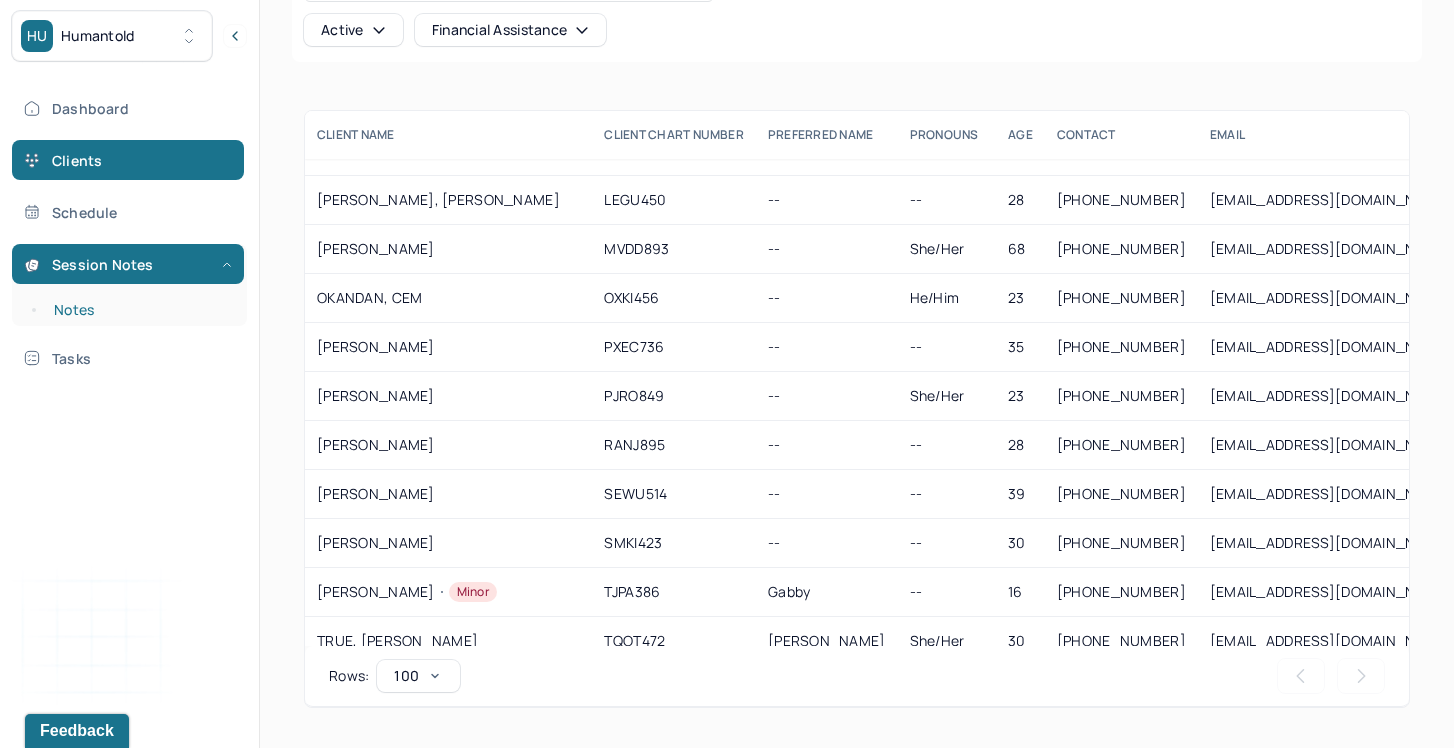 click on "Notes" at bounding box center [139, 310] 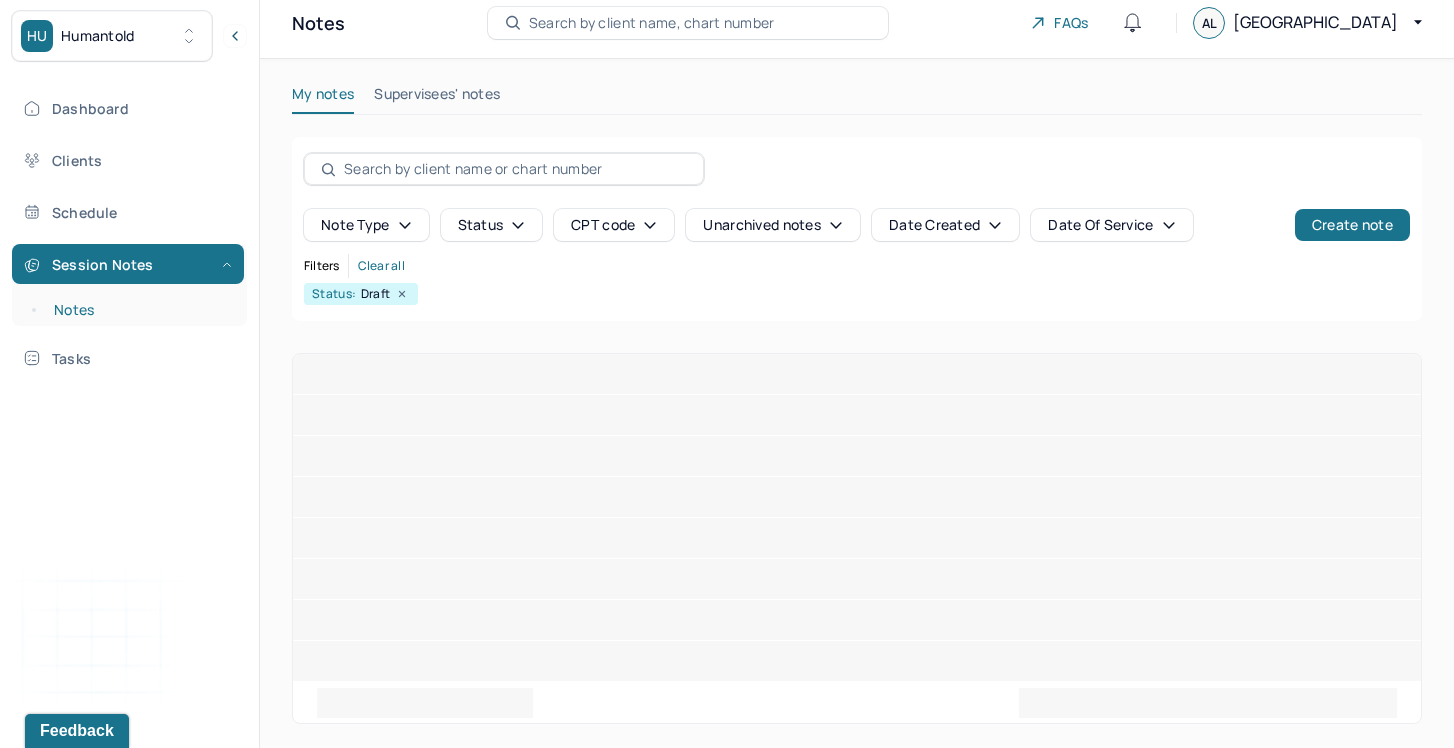 scroll, scrollTop: 0, scrollLeft: 0, axis: both 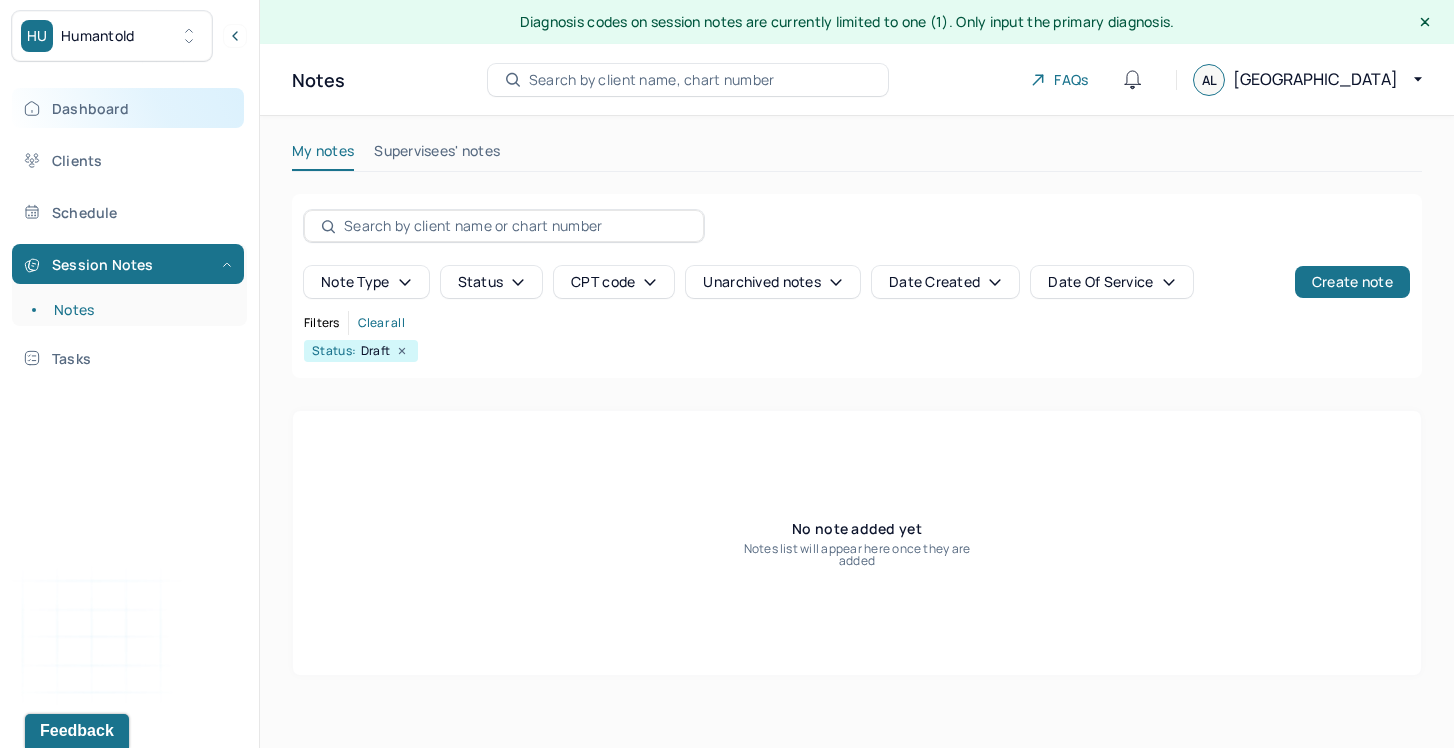 click on "Dashboard" at bounding box center [128, 108] 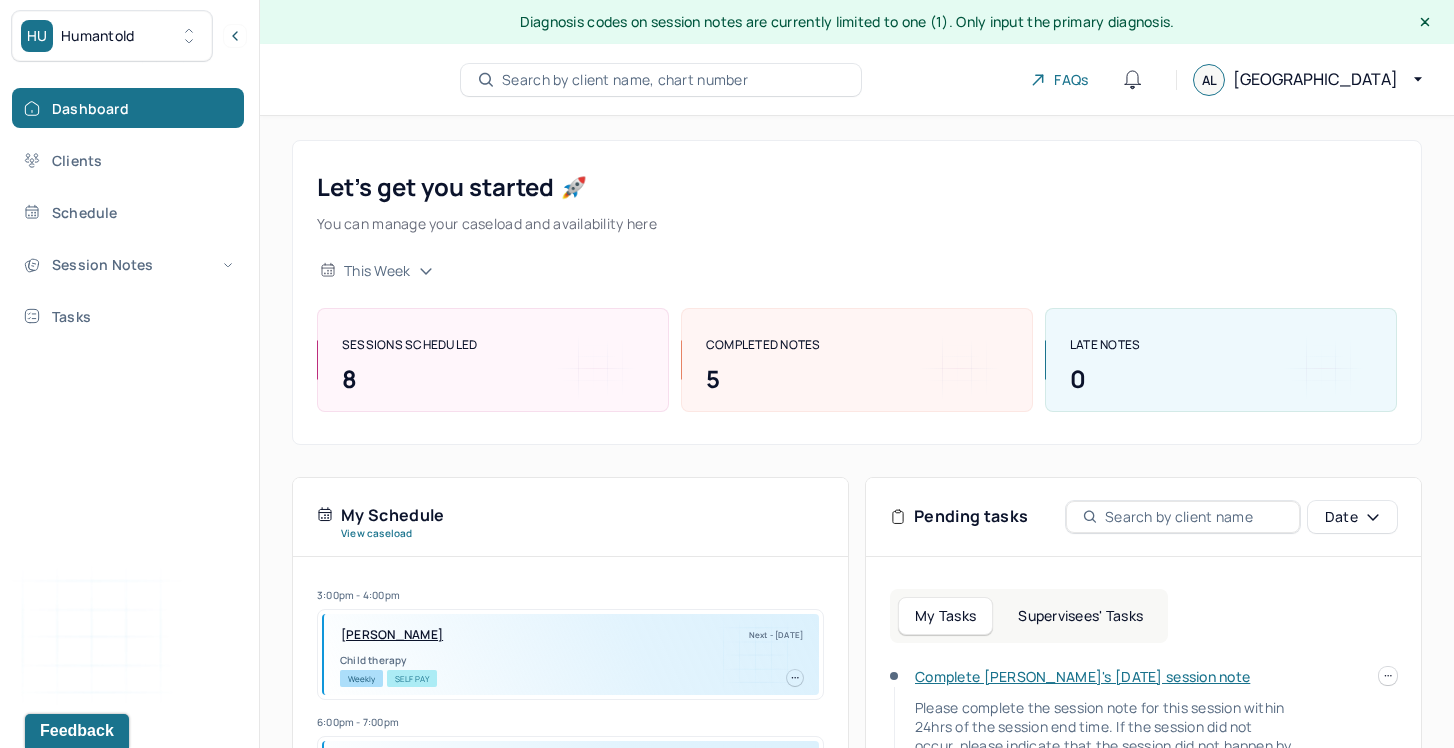 click on "Complete [PERSON_NAME]'s [DATE] session note" at bounding box center (1082, 676) 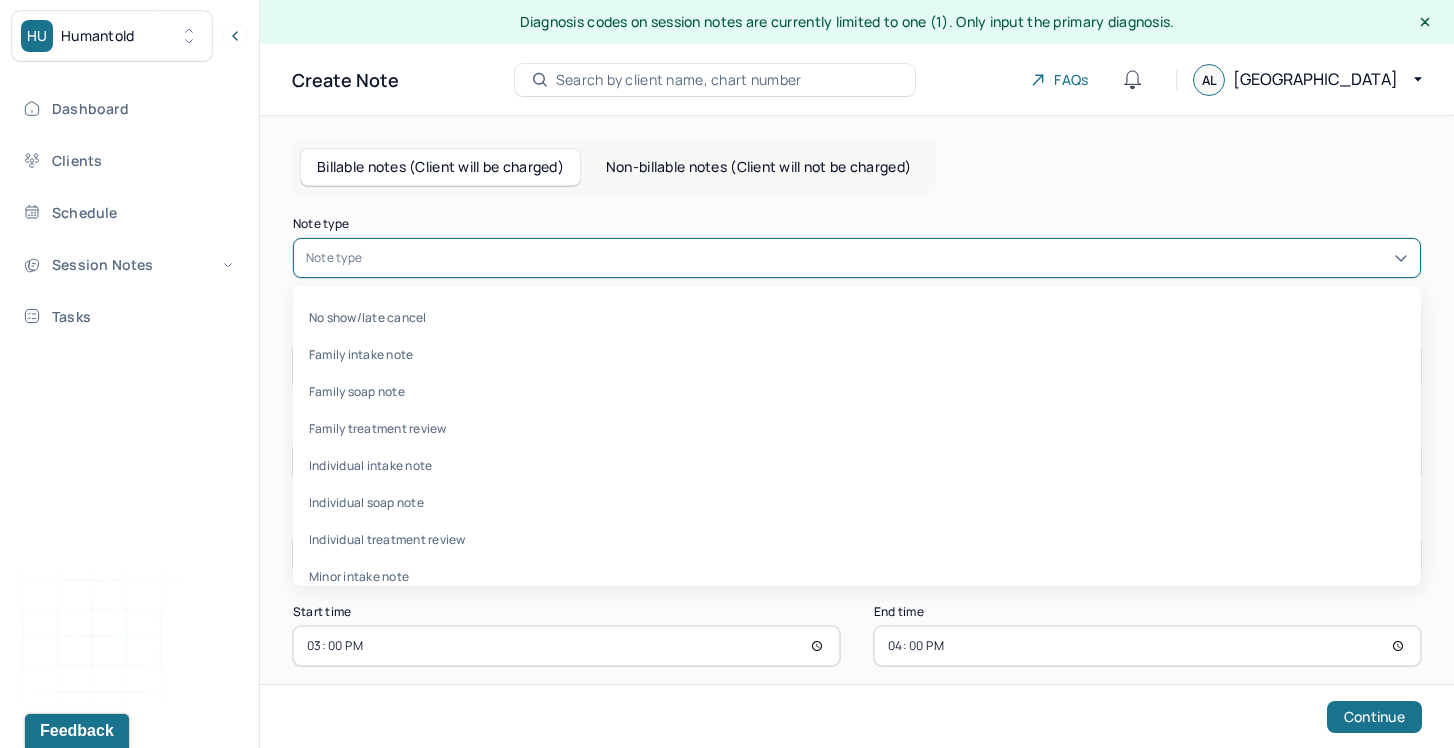 click at bounding box center (887, 258) 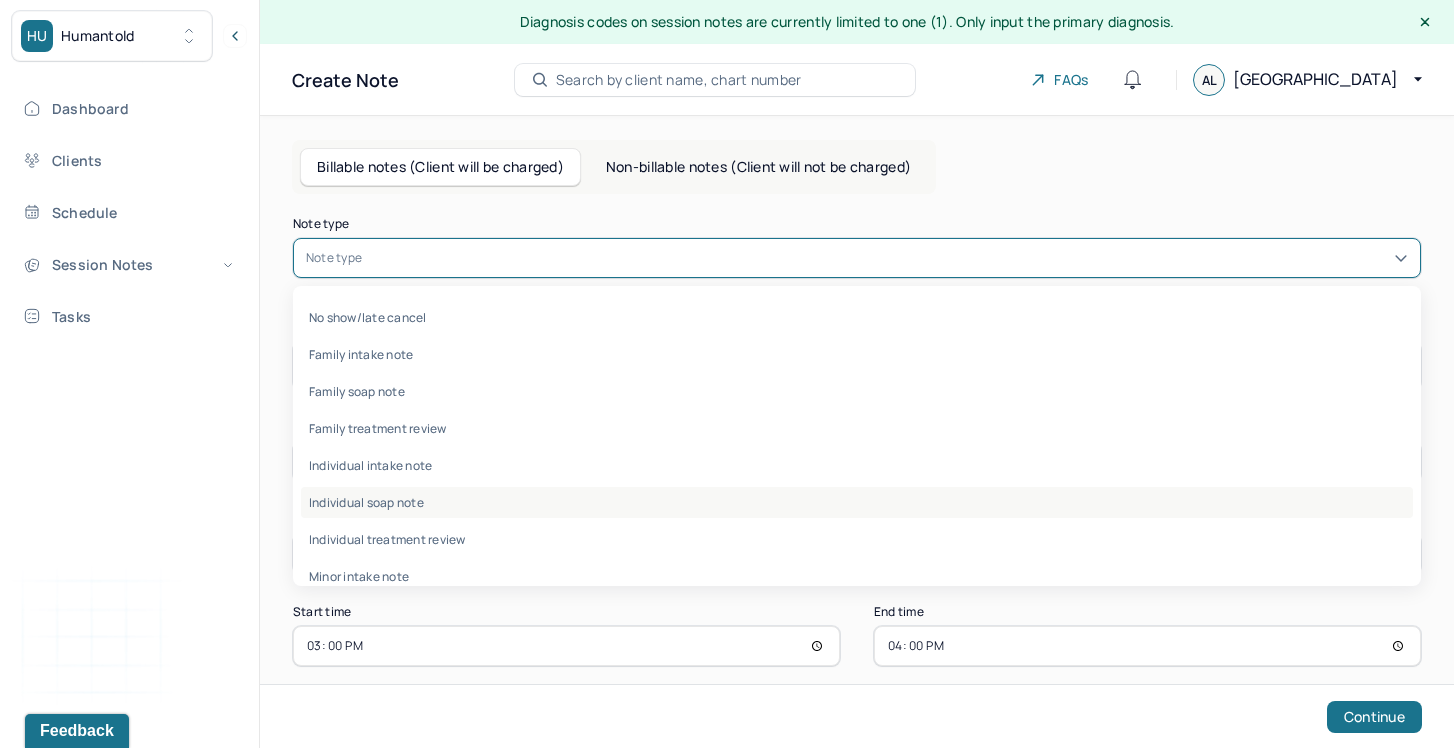 click on "Individual soap note" at bounding box center (857, 502) 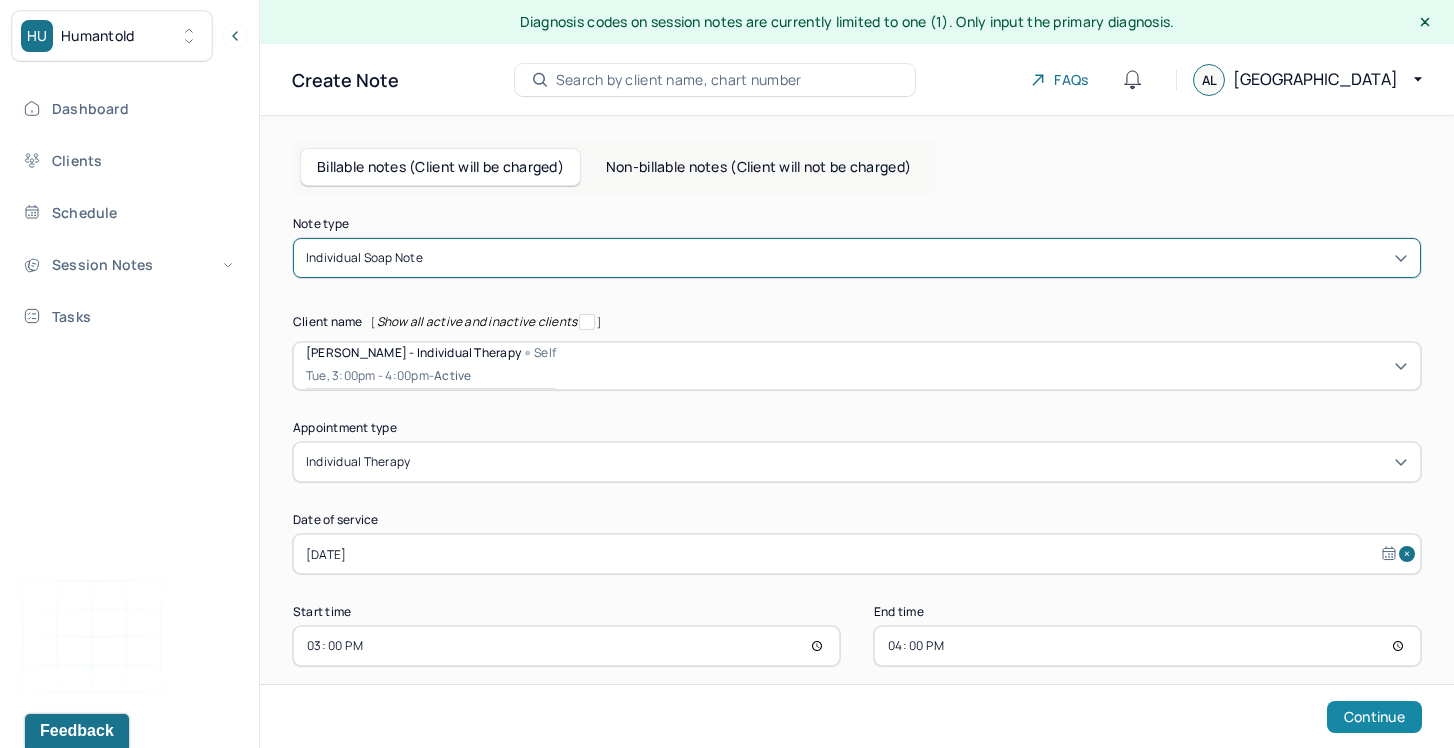 click on "Continue" at bounding box center [1374, 717] 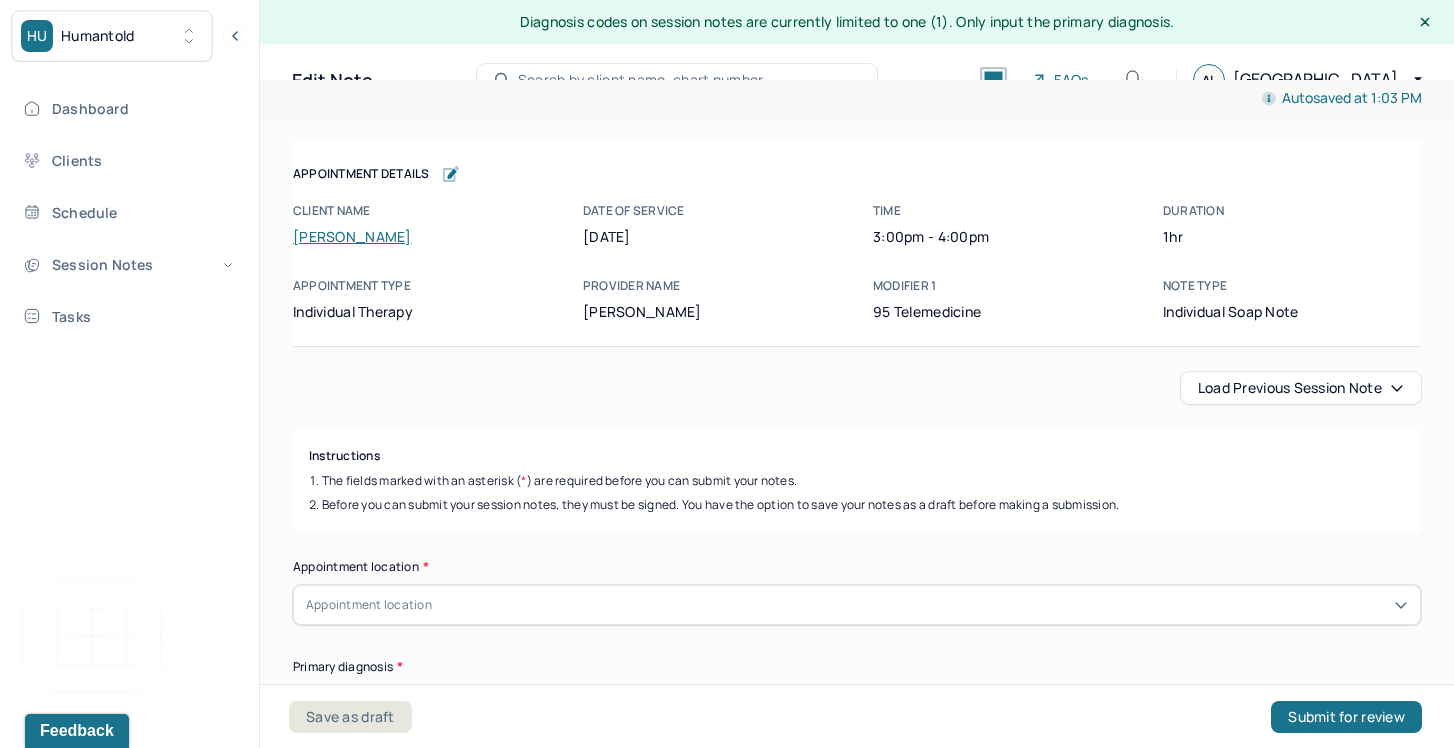 click on "Load previous session note" at bounding box center (1301, 388) 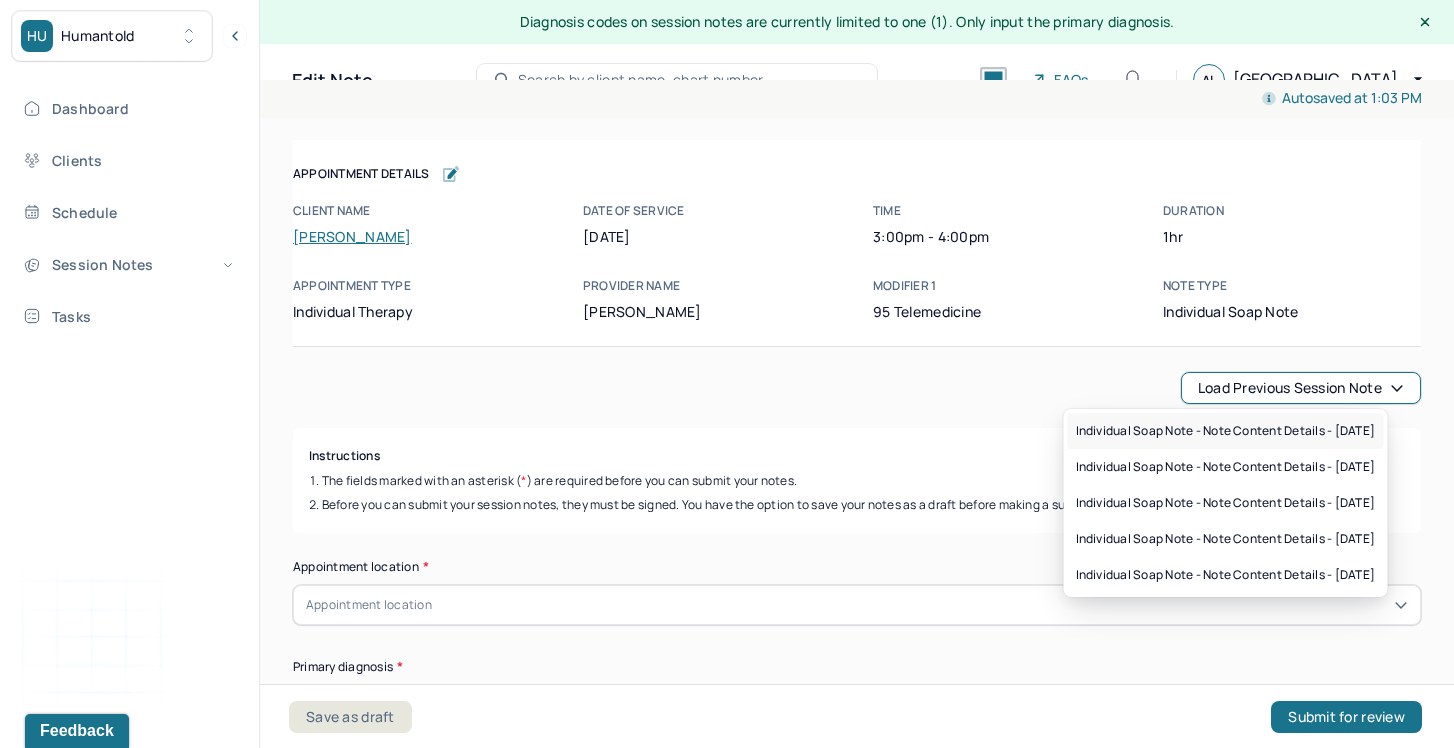 click on "Individual soap note   - Note content Details -   [DATE]" at bounding box center (1226, 431) 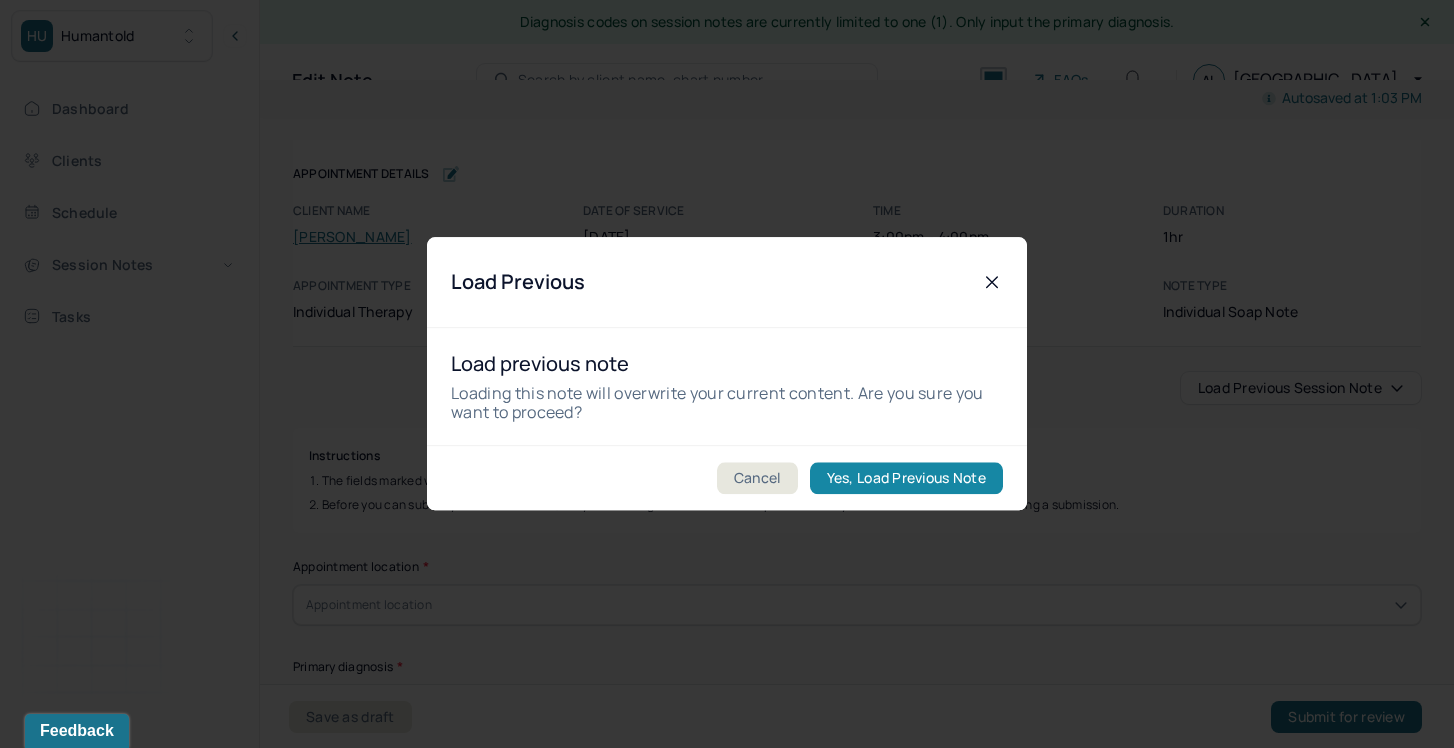 click on "Yes, Load Previous Note" at bounding box center (906, 479) 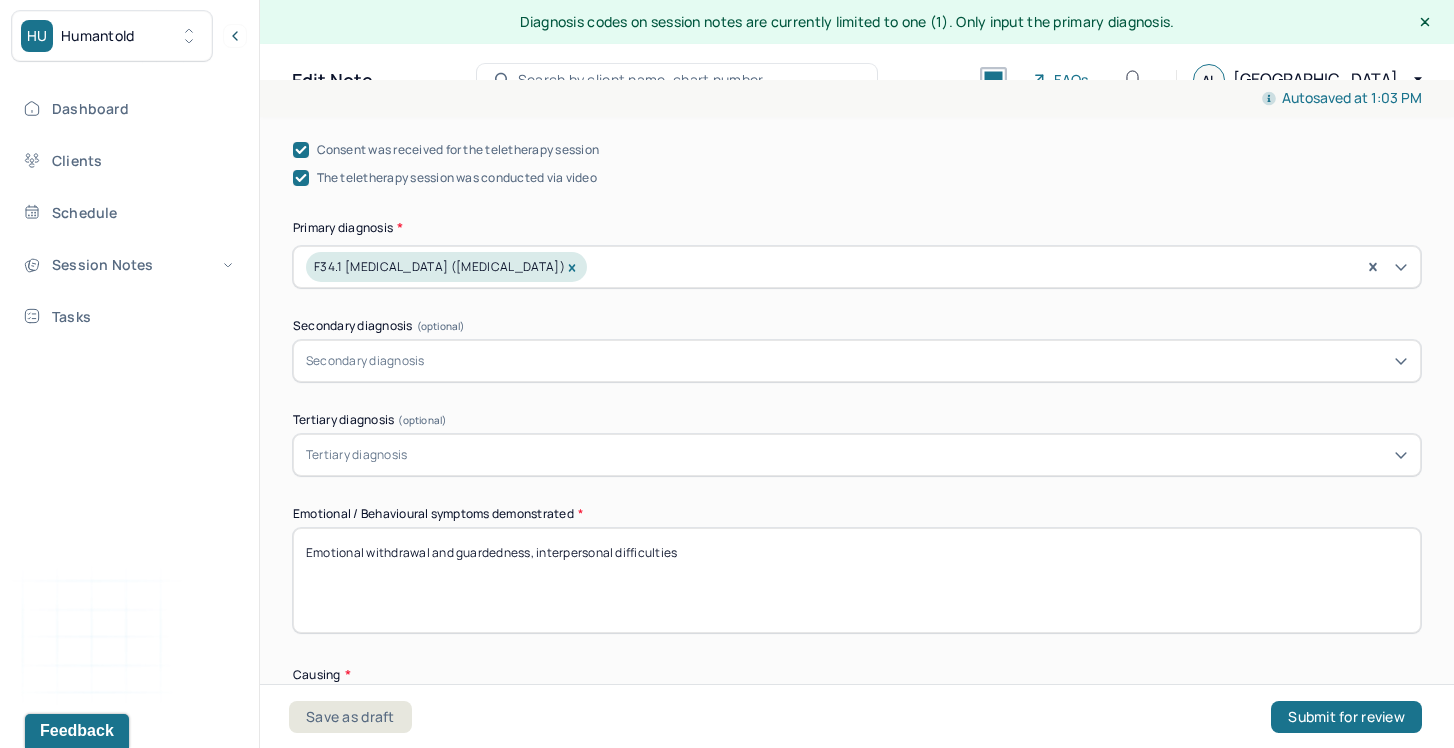 scroll, scrollTop: 695, scrollLeft: 0, axis: vertical 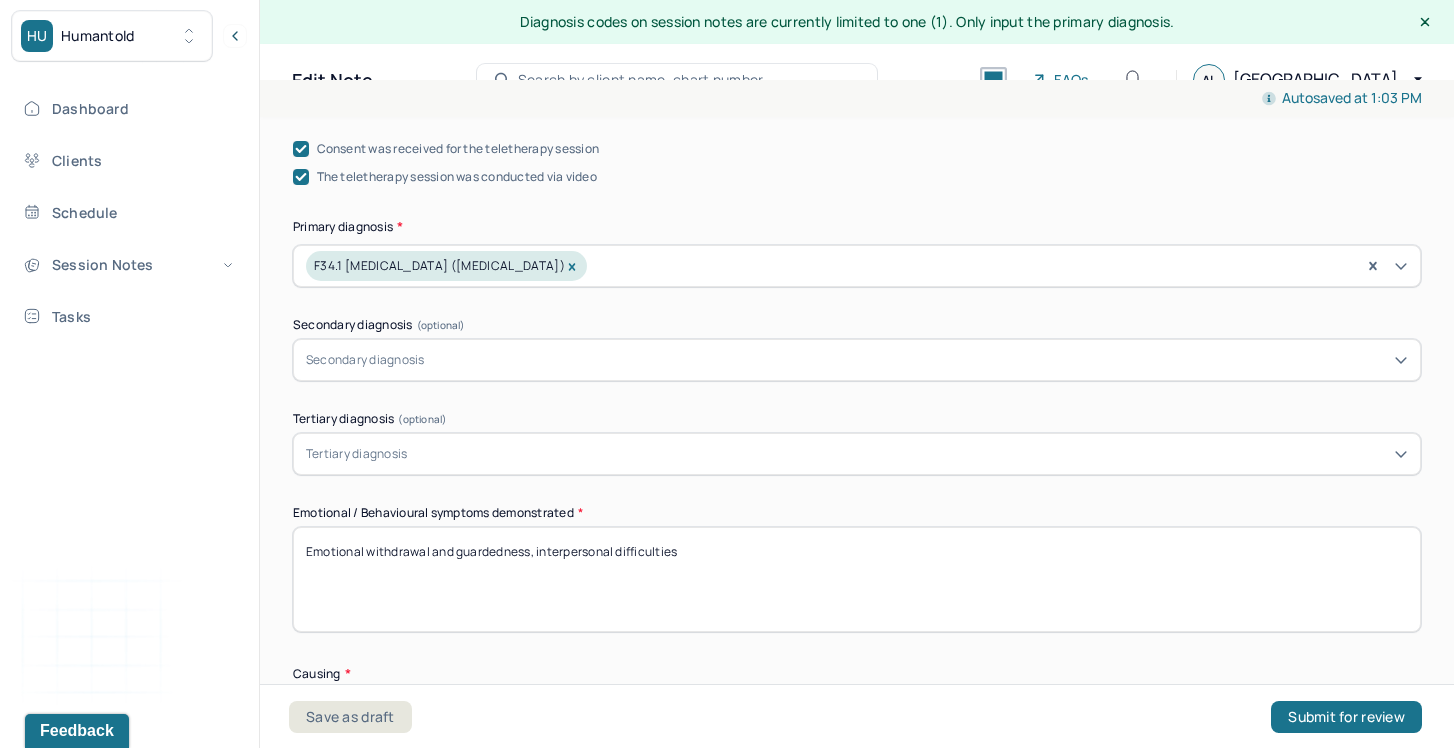 click on "Emotional withdrawal and guardedness, interpersonal difficulties" at bounding box center (857, 579) 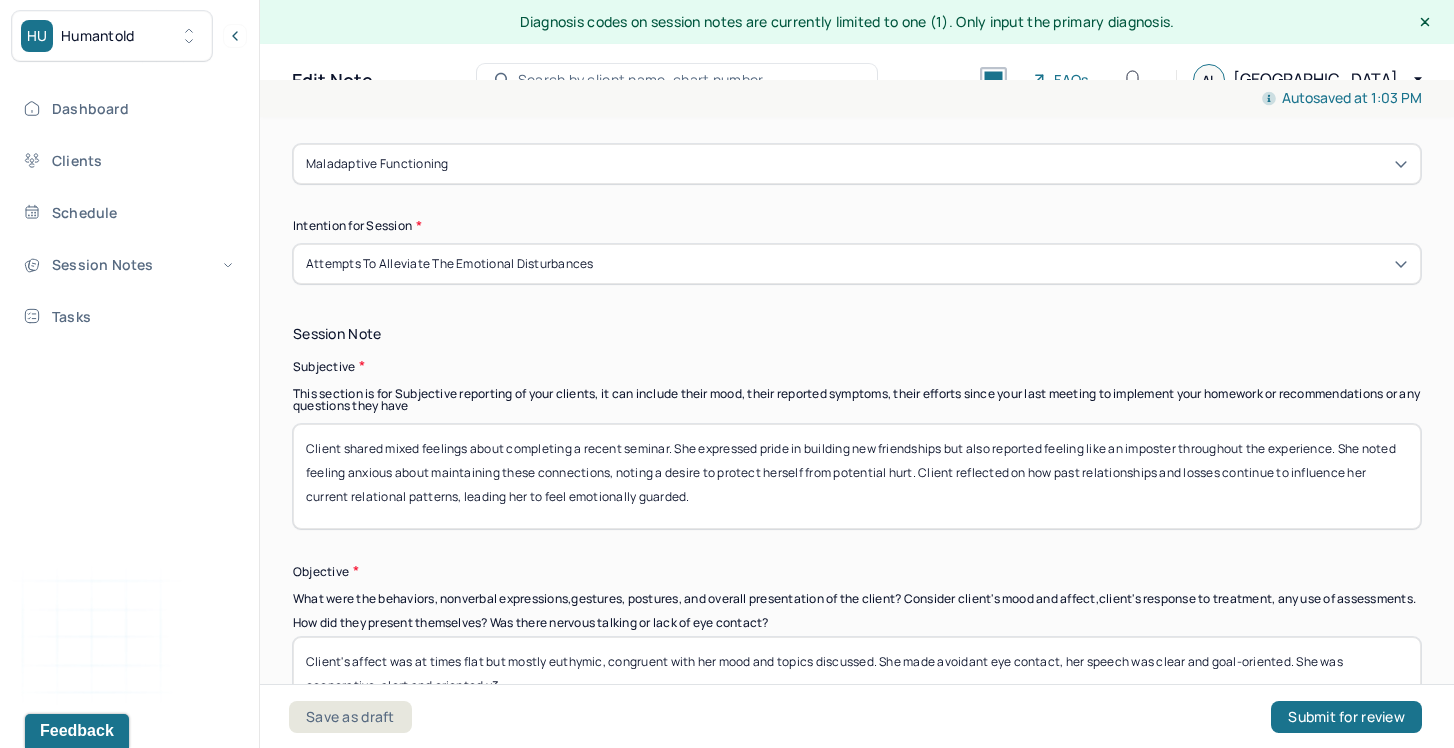 scroll, scrollTop: 1278, scrollLeft: 0, axis: vertical 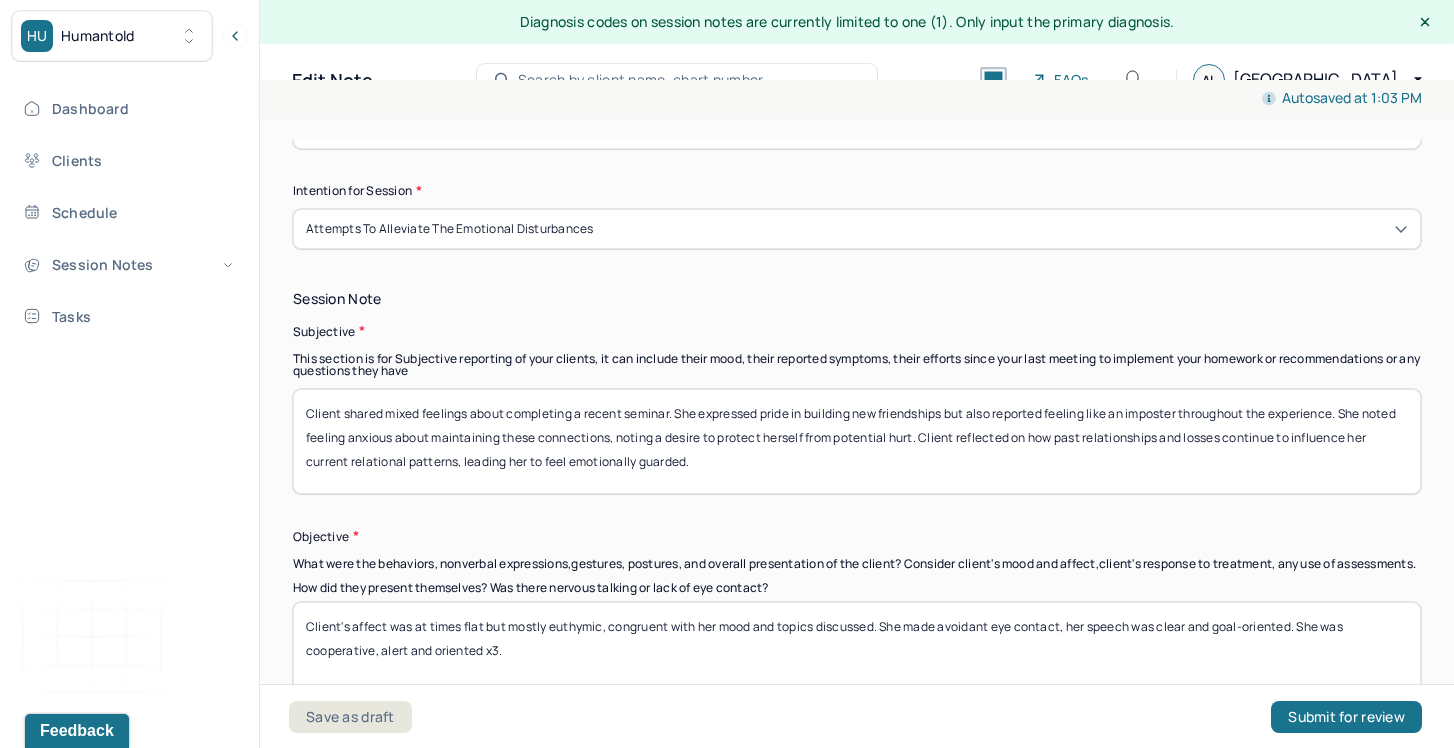 type on "Imposter syndrome, feelings of inadequacy" 